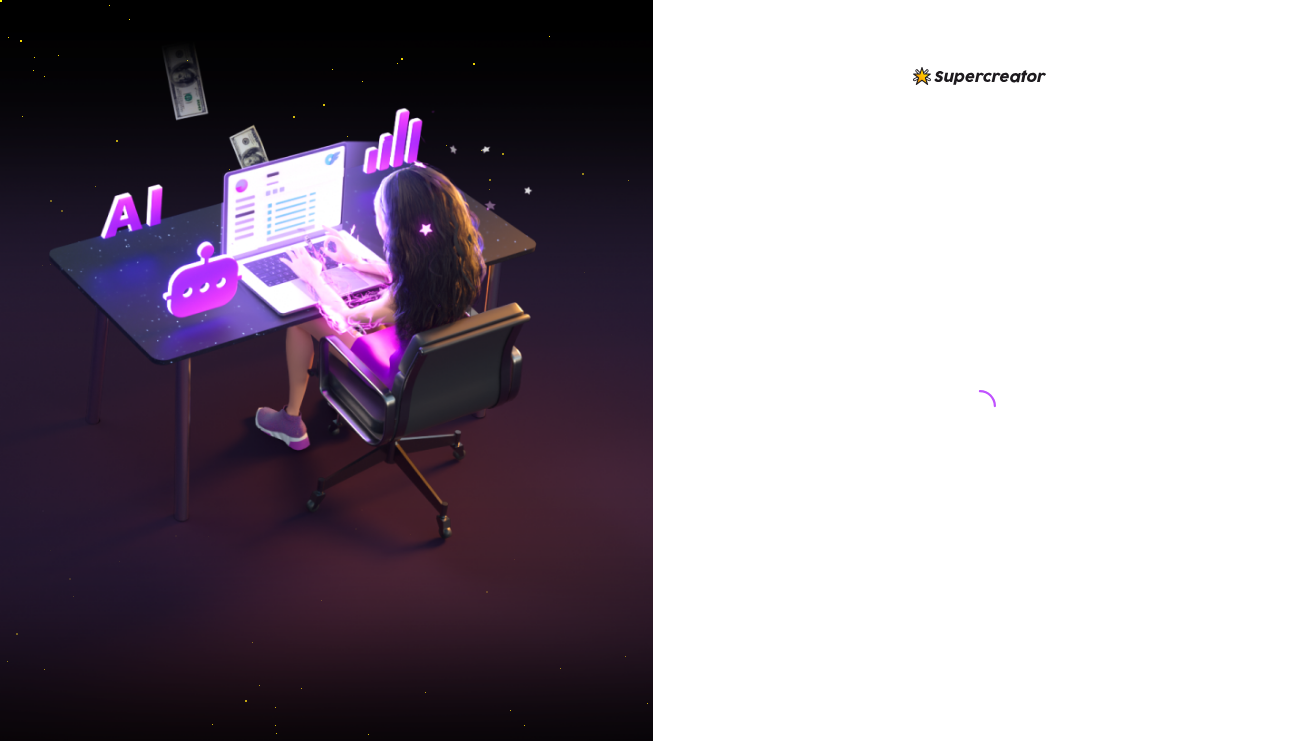 scroll, scrollTop: 0, scrollLeft: 0, axis: both 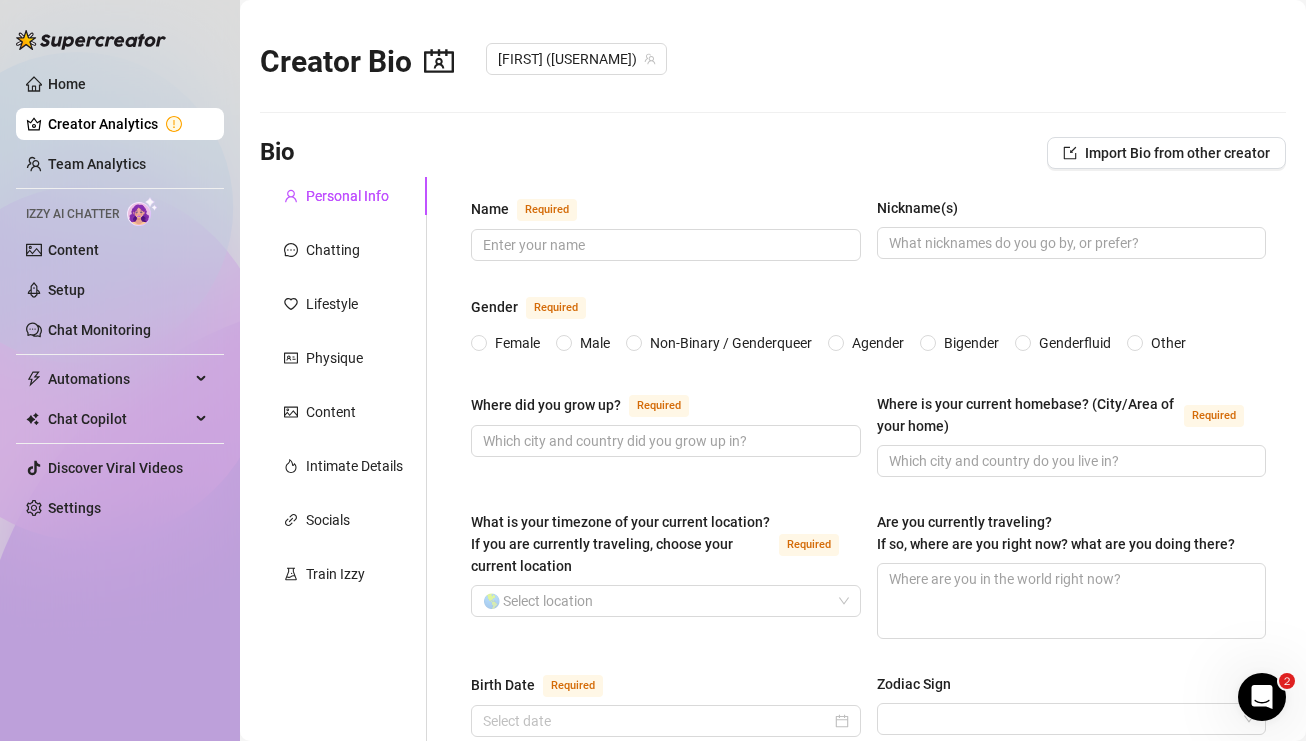 click on "Home Creator Analytics   Team Analytics Izzy AI Chatter Content Setup Chat Monitoring Automations Chat Copilot Discover Viral Videos Settings Izzy AI Chatter" at bounding box center [120, 361] 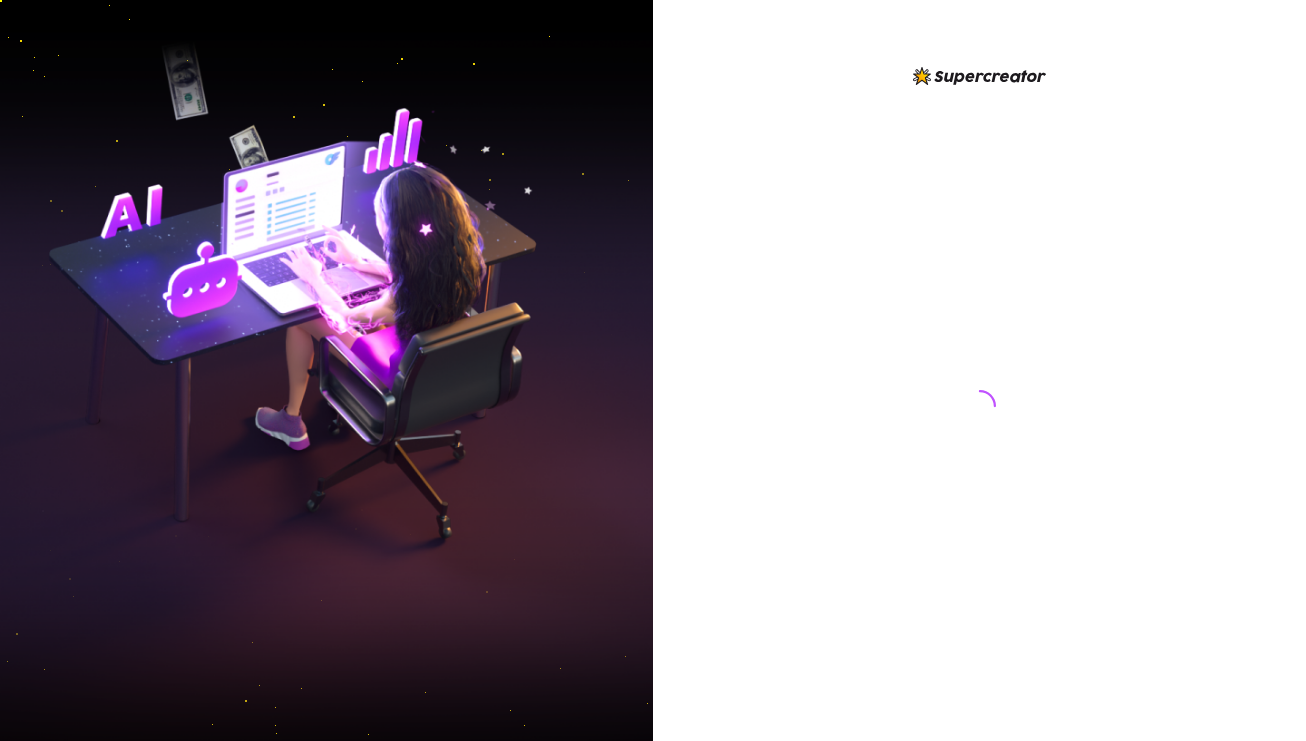 scroll, scrollTop: 0, scrollLeft: 0, axis: both 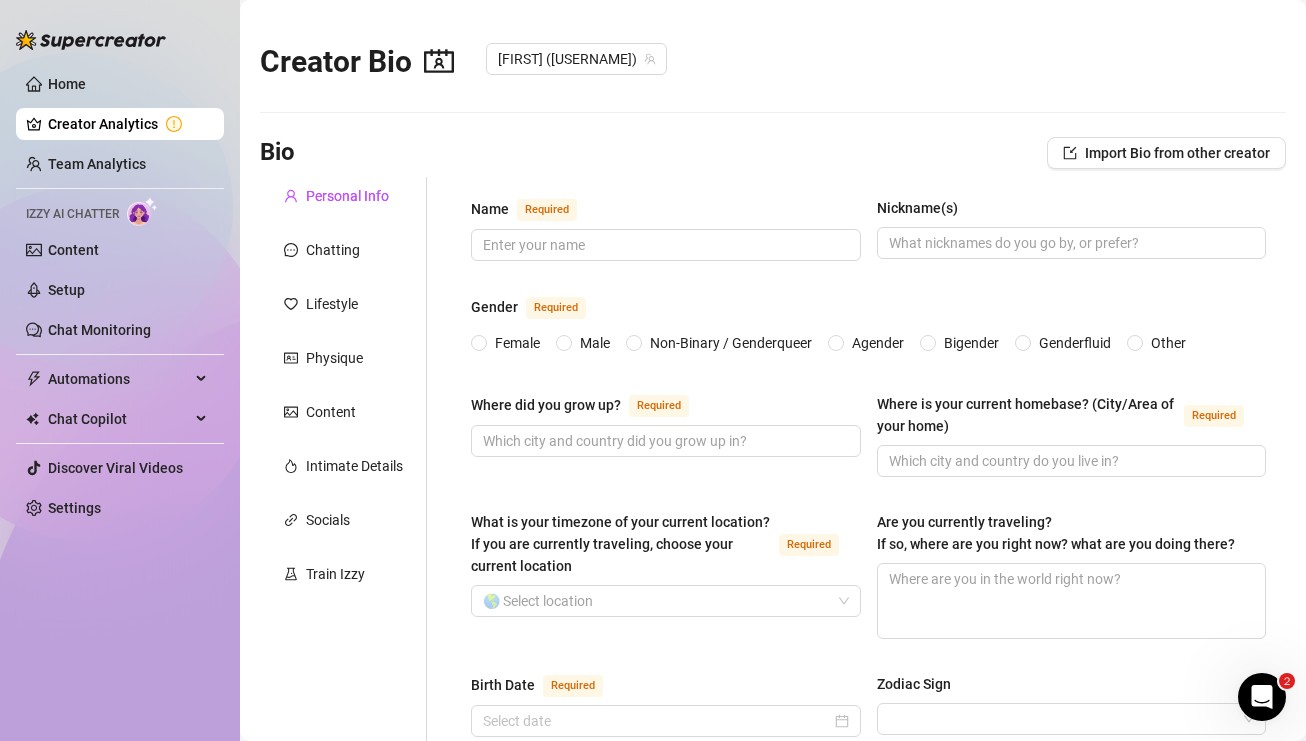 type 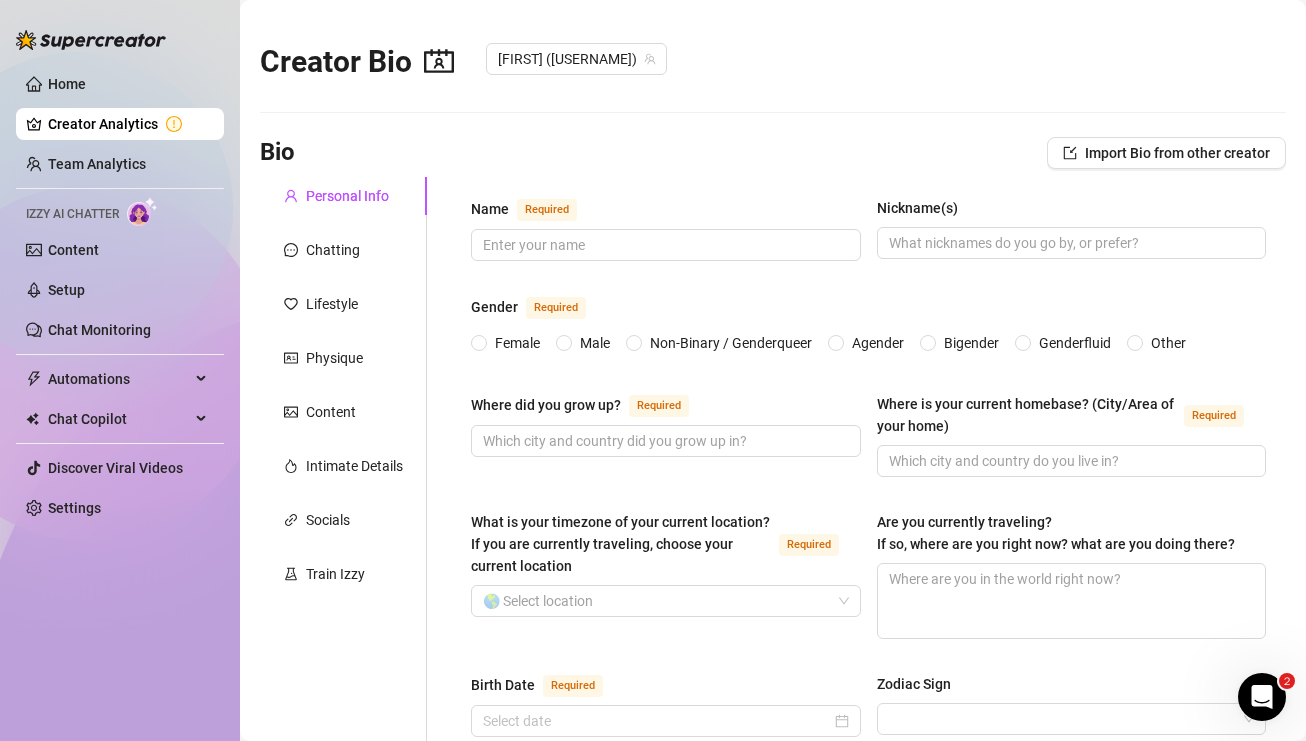 click on "Personal Info Chatting Lifestyle Physique Content Intimate Details Socials Train Izzy" at bounding box center [343, 1009] 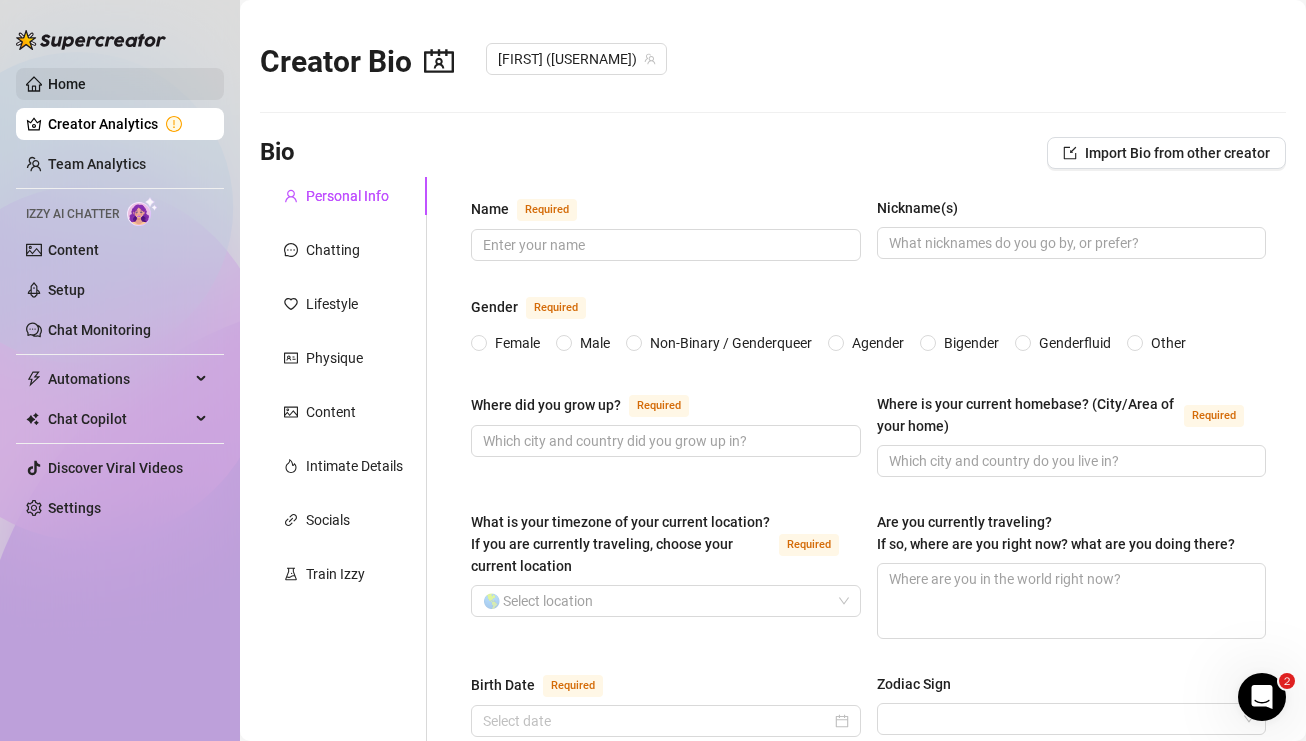 click on "Home" at bounding box center [67, 84] 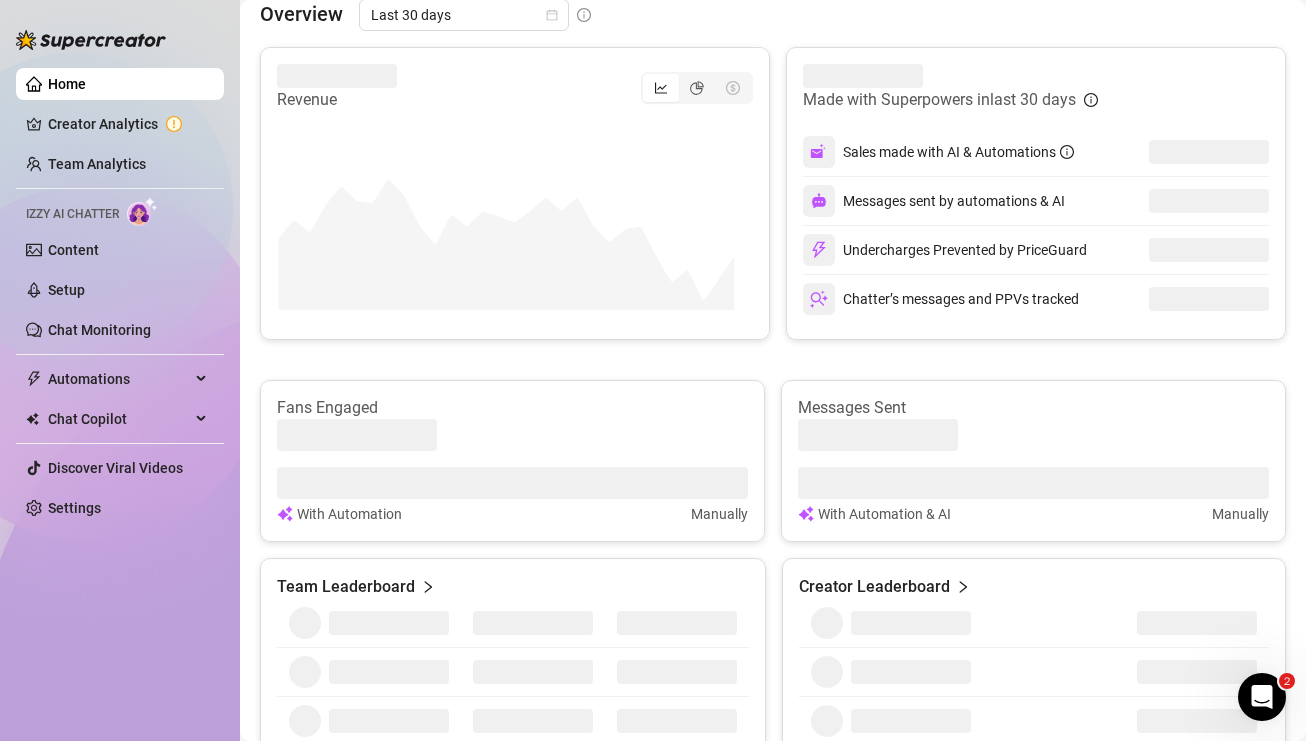 scroll, scrollTop: 400, scrollLeft: 0, axis: vertical 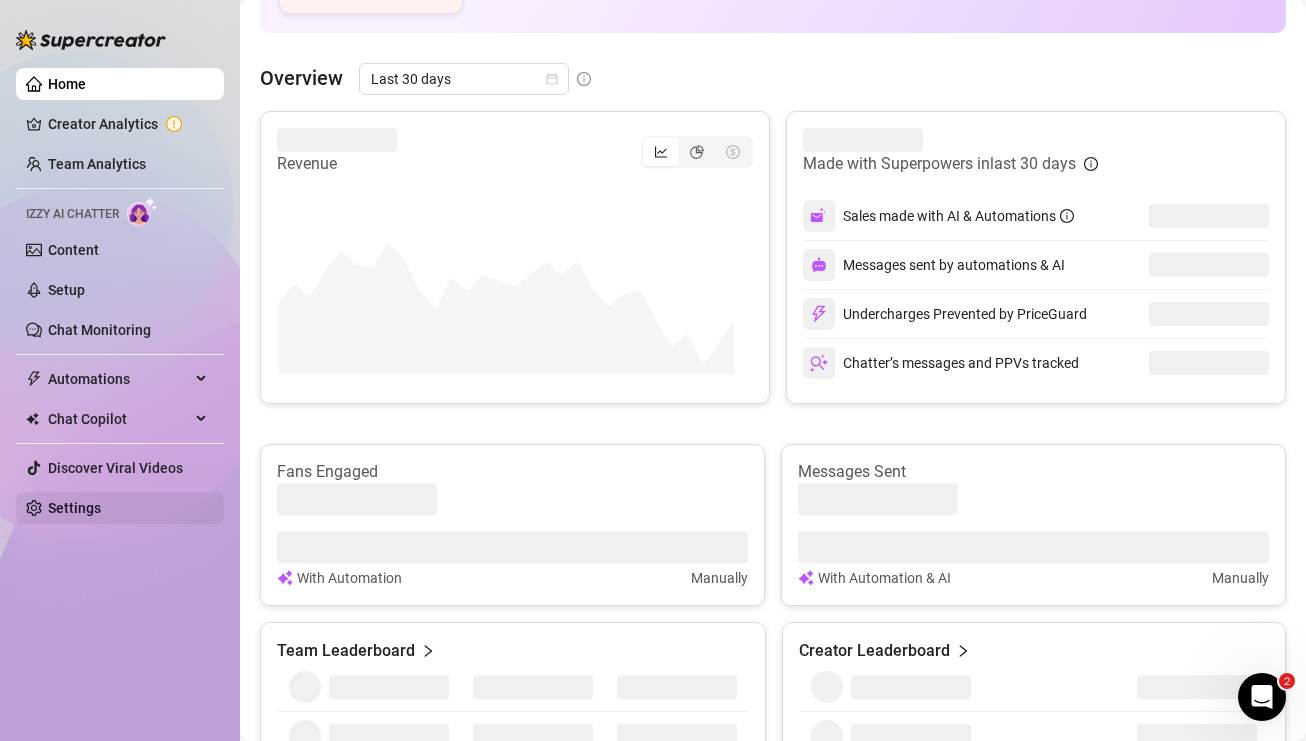 click on "Settings" at bounding box center (74, 508) 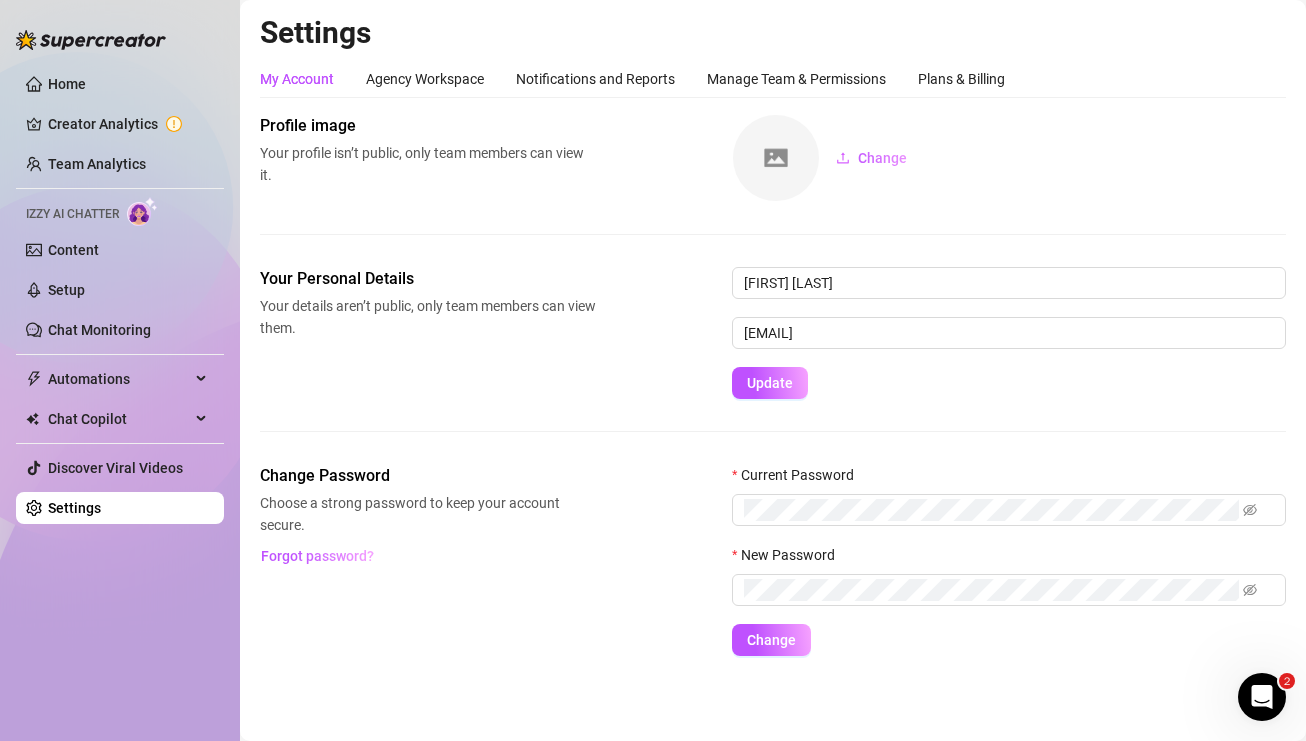 scroll, scrollTop: 1, scrollLeft: 0, axis: vertical 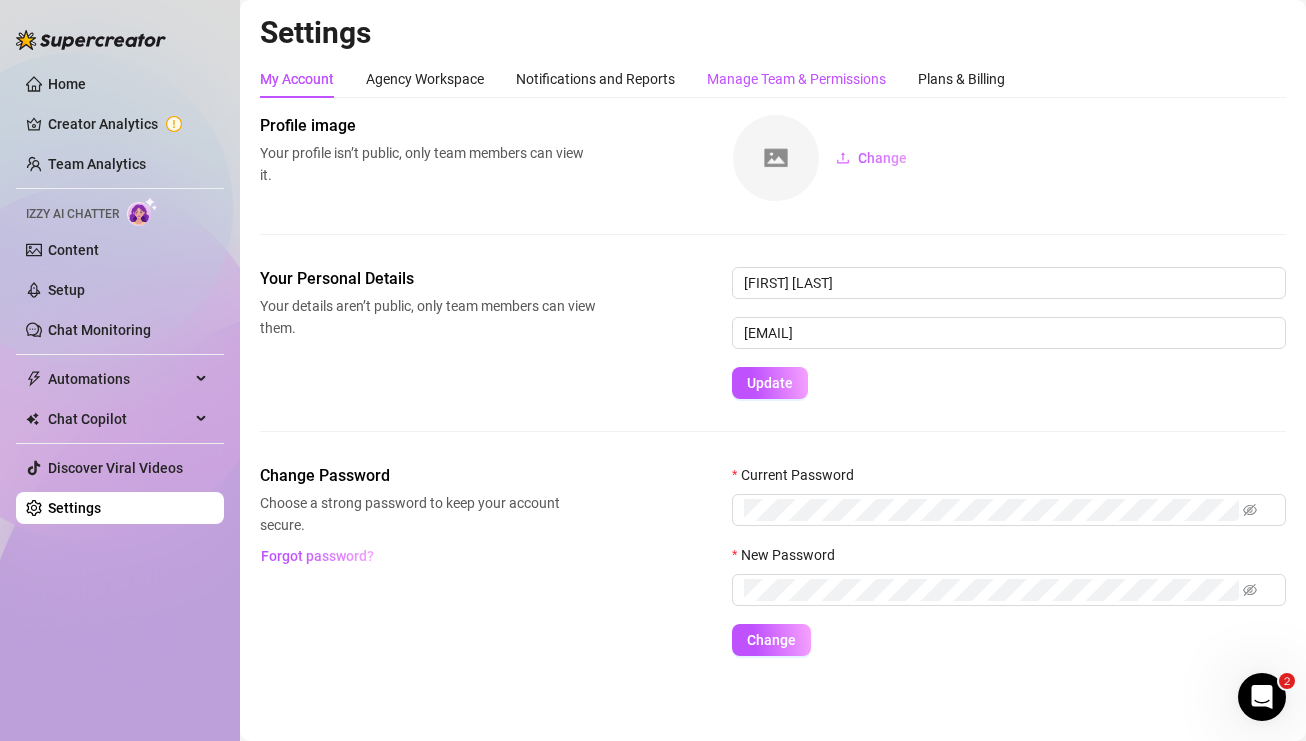 click on "Manage Team & Permissions" at bounding box center [796, 79] 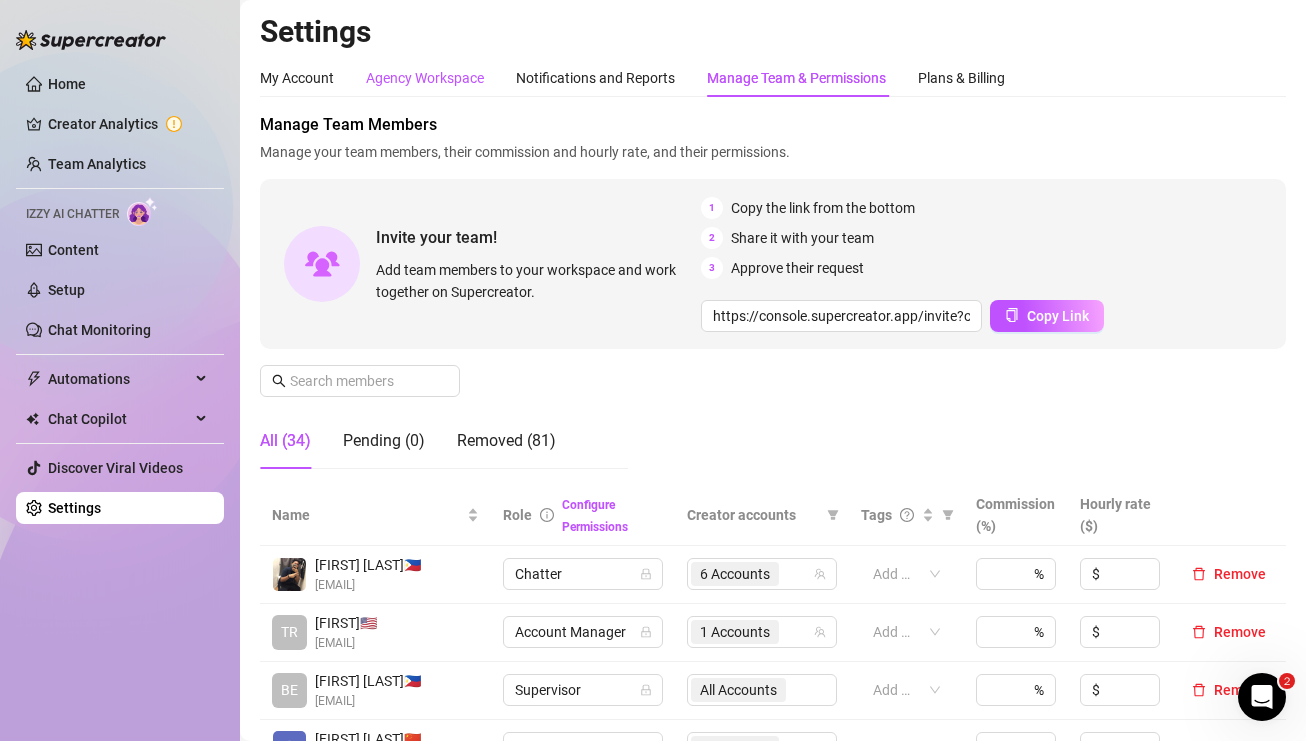 click on "Agency Workspace" at bounding box center [425, 78] 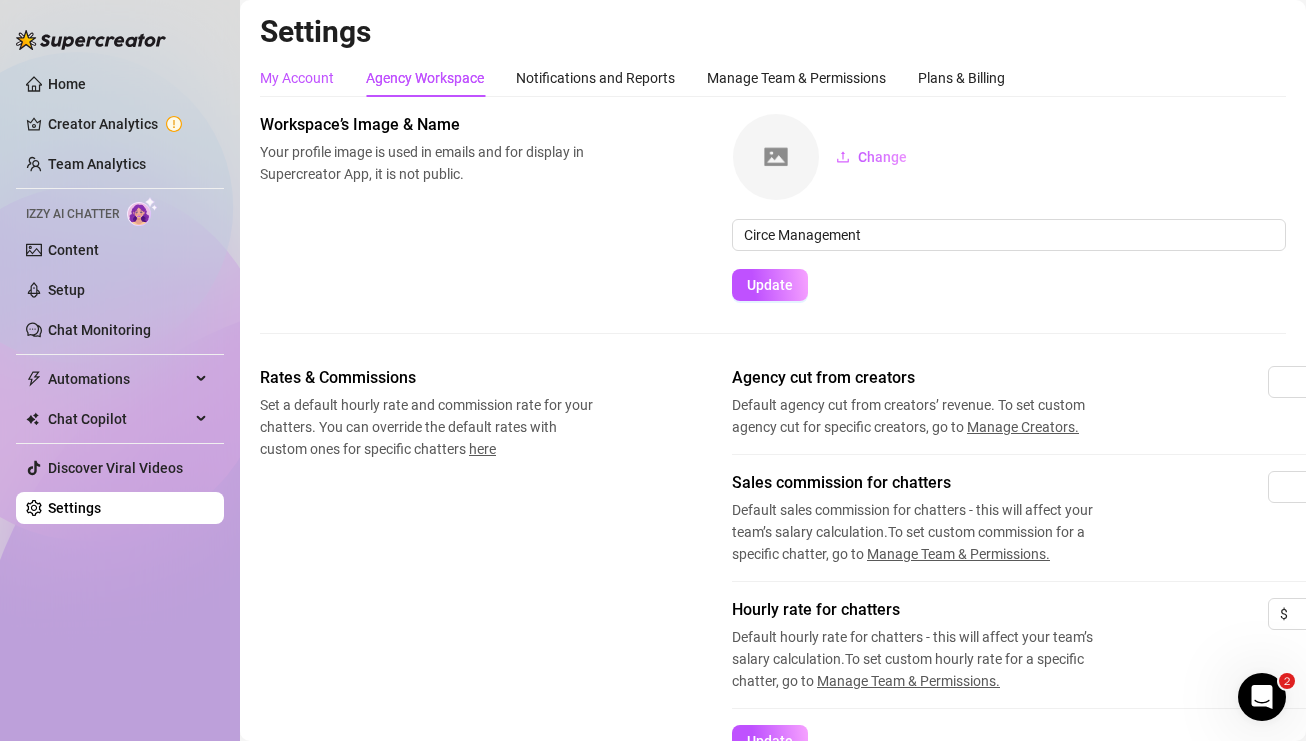 click on "My Account" at bounding box center [297, 78] 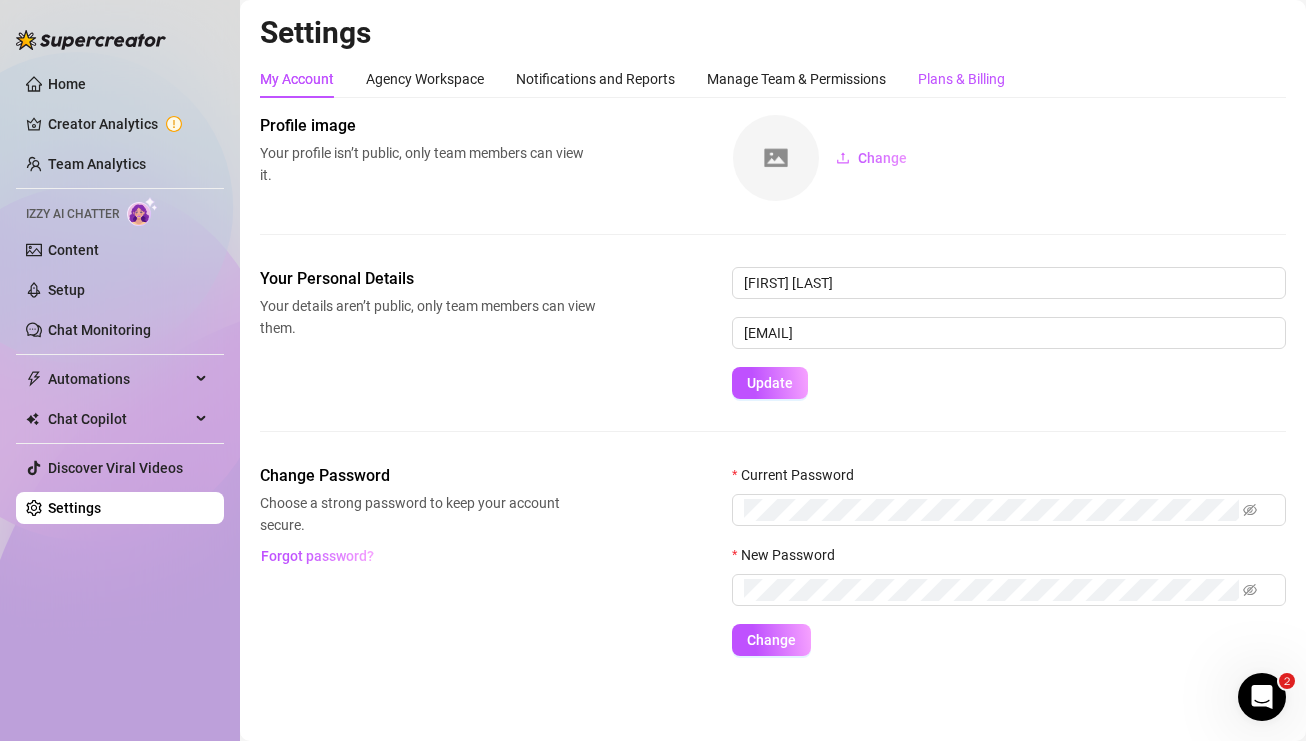 click on "Plans & Billing" at bounding box center (961, 79) 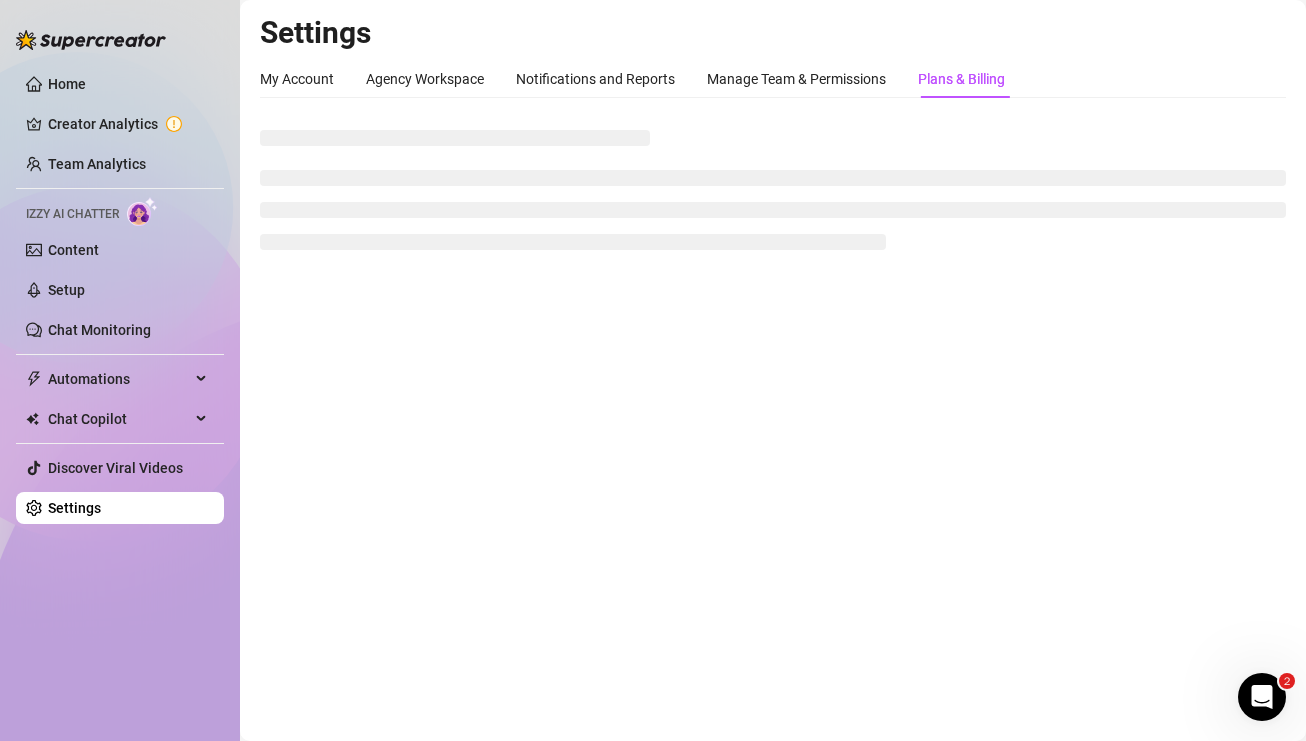 scroll, scrollTop: 0, scrollLeft: 0, axis: both 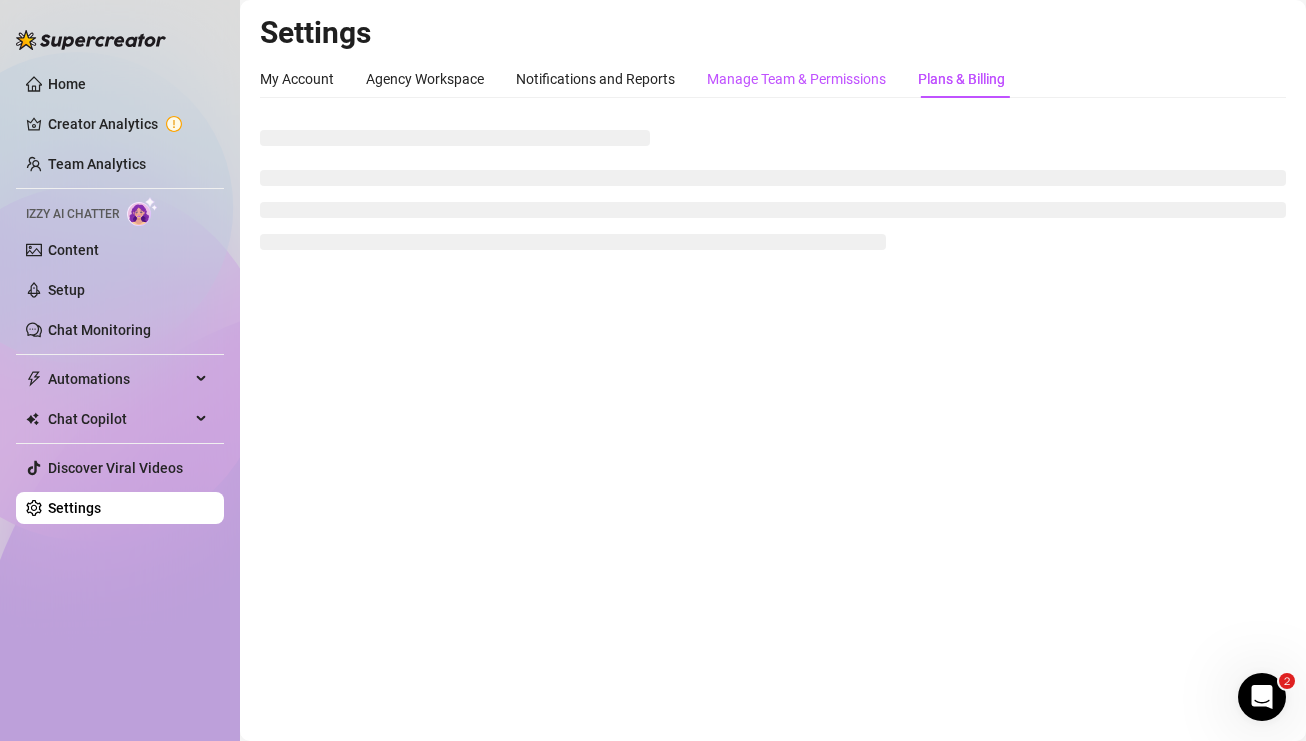 click on "Manage Team & Permissions" at bounding box center (796, 79) 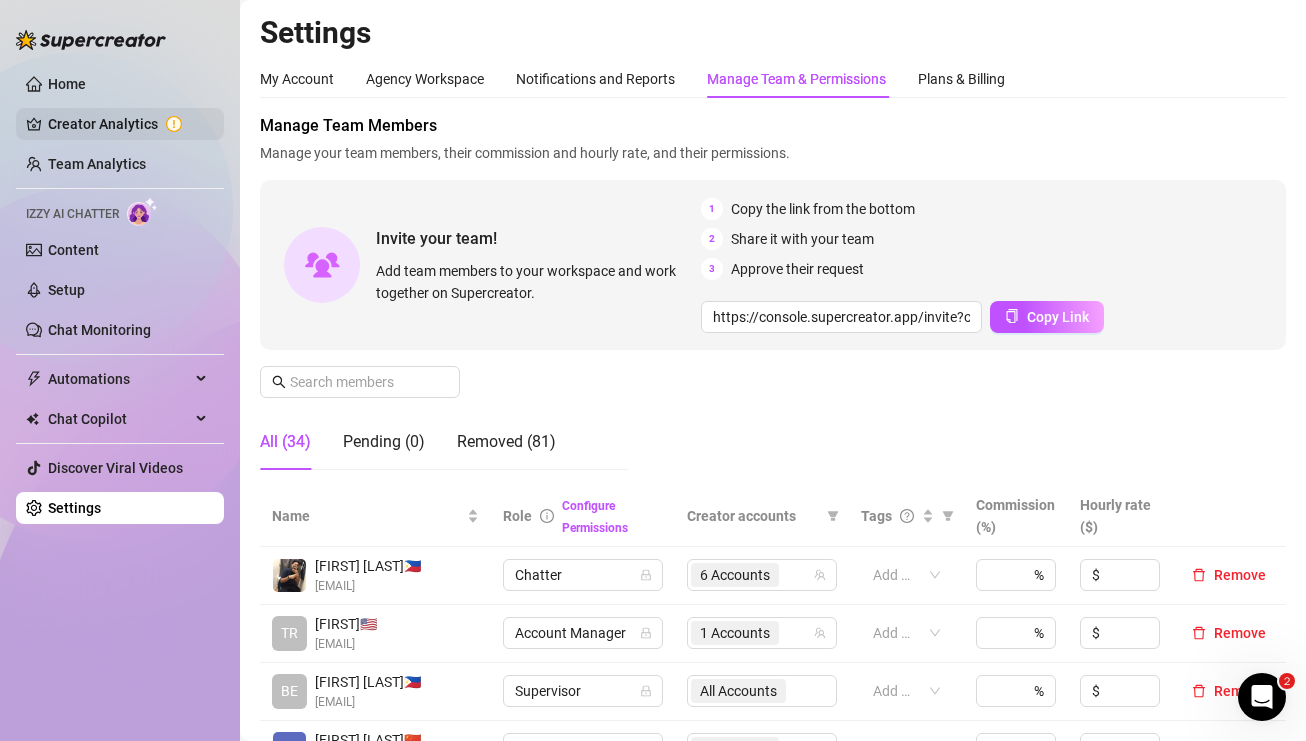 click on "Creator Analytics" at bounding box center (128, 124) 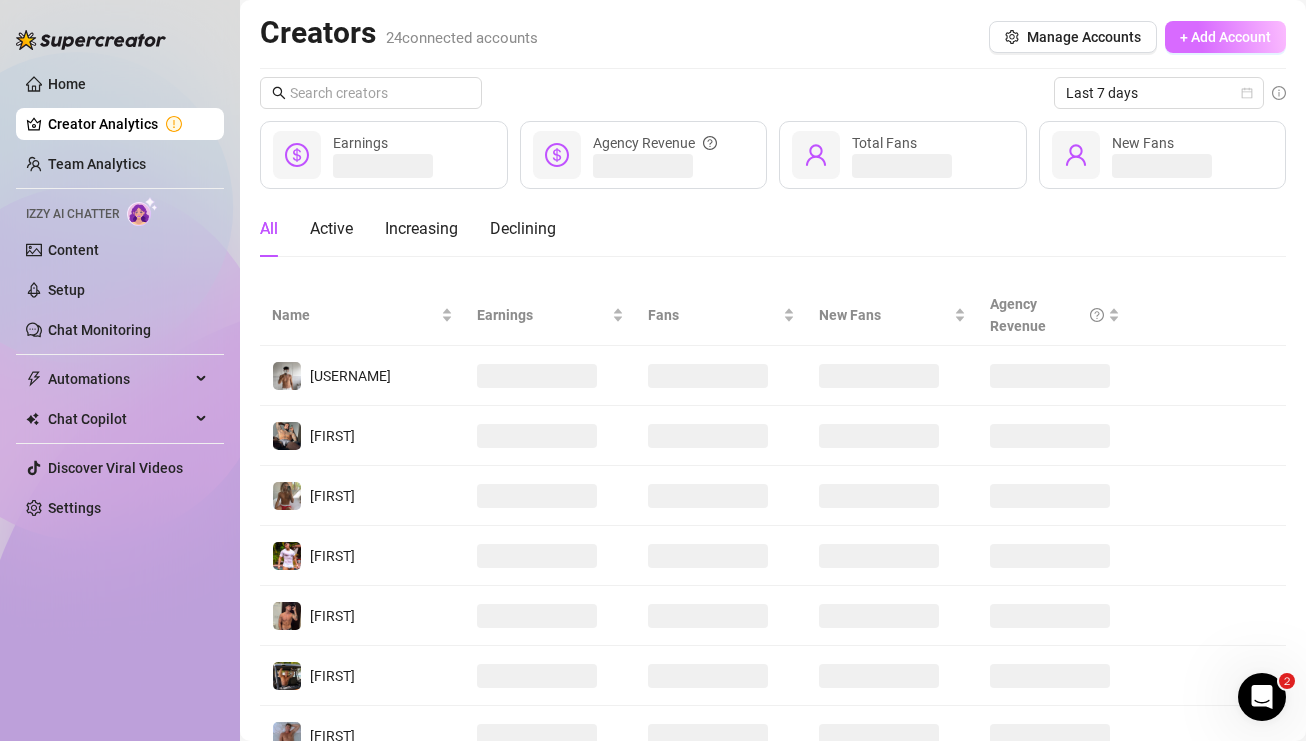click on "+ Add Account" at bounding box center (1225, 37) 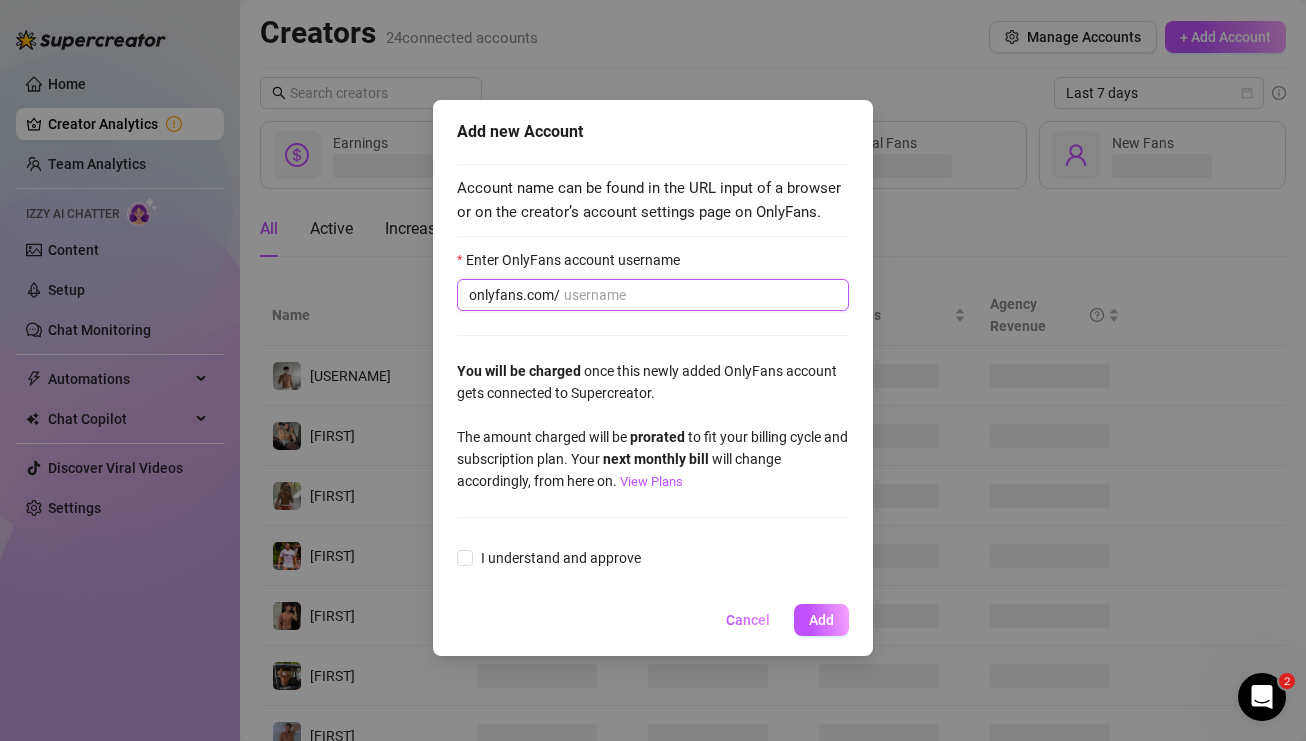 drag, startPoint x: 641, startPoint y: 290, endPoint x: 635, endPoint y: 303, distance: 14.3178215 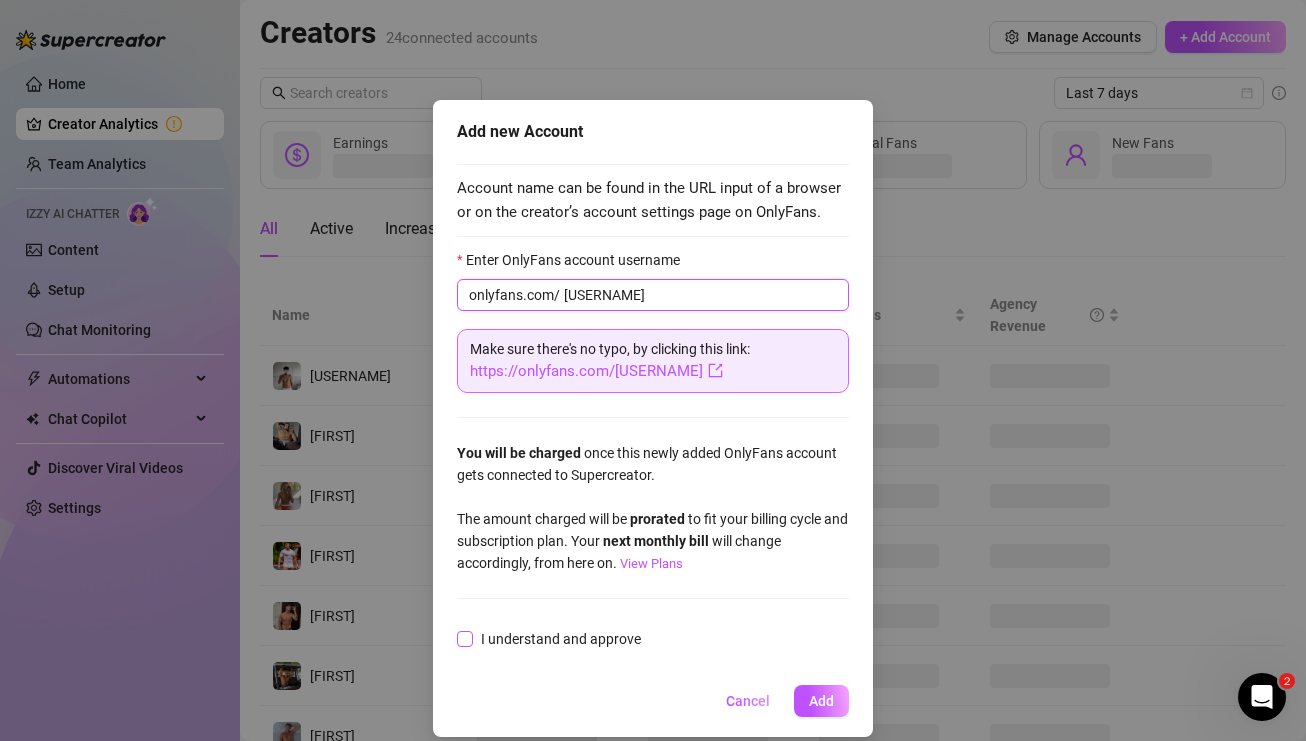 type on "[USERNAME]" 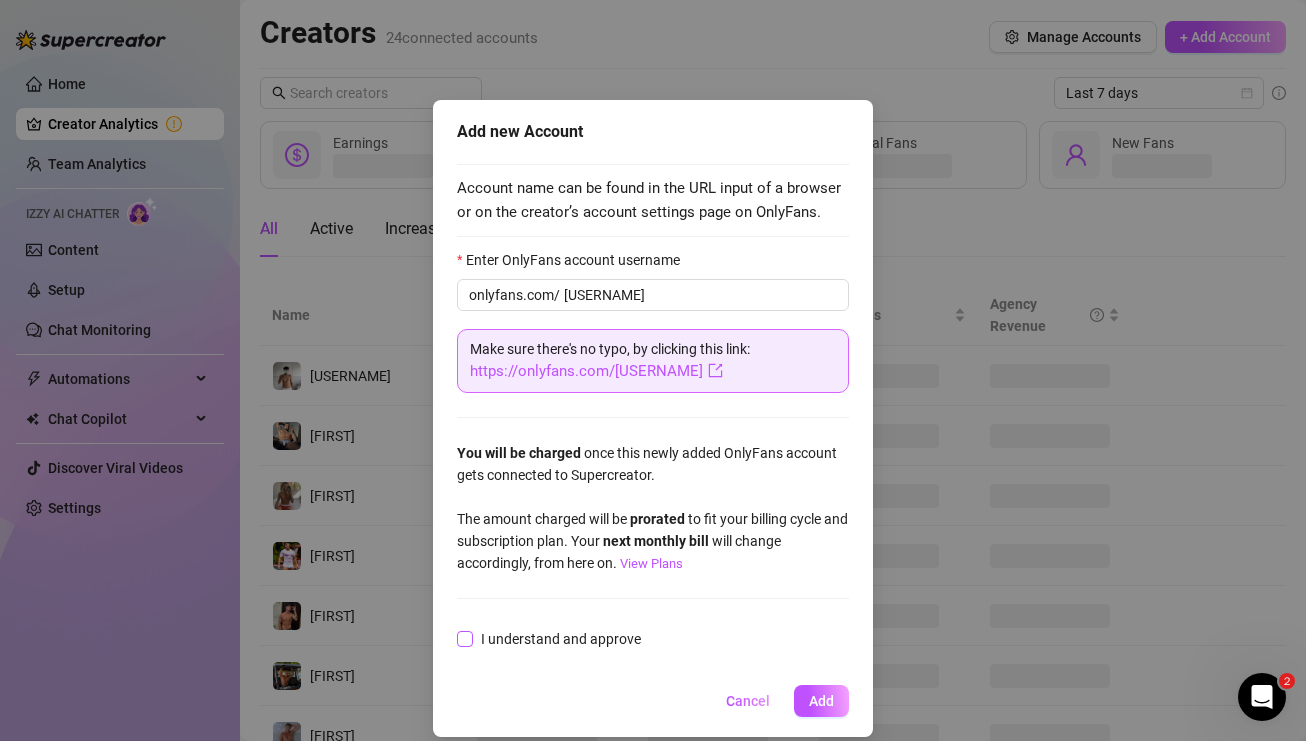 click on "I understand and approve" at bounding box center [561, 639] 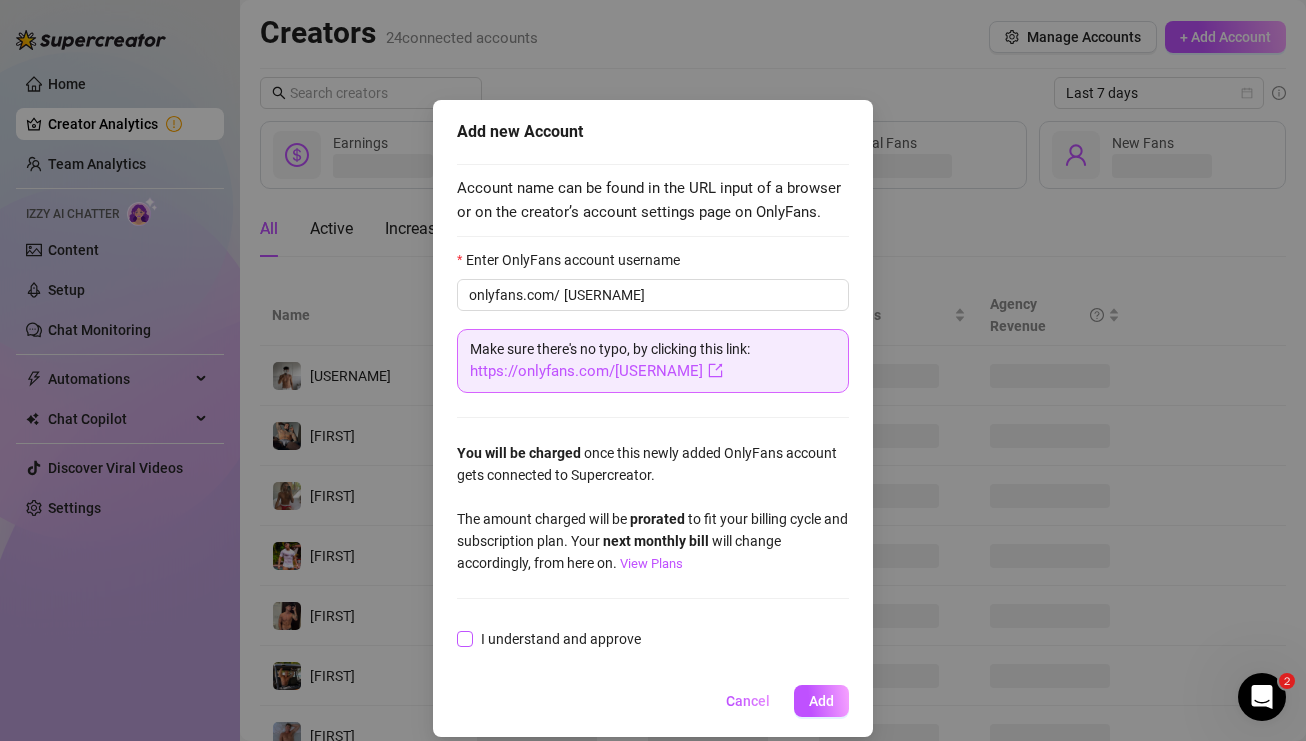 checkbox on "true" 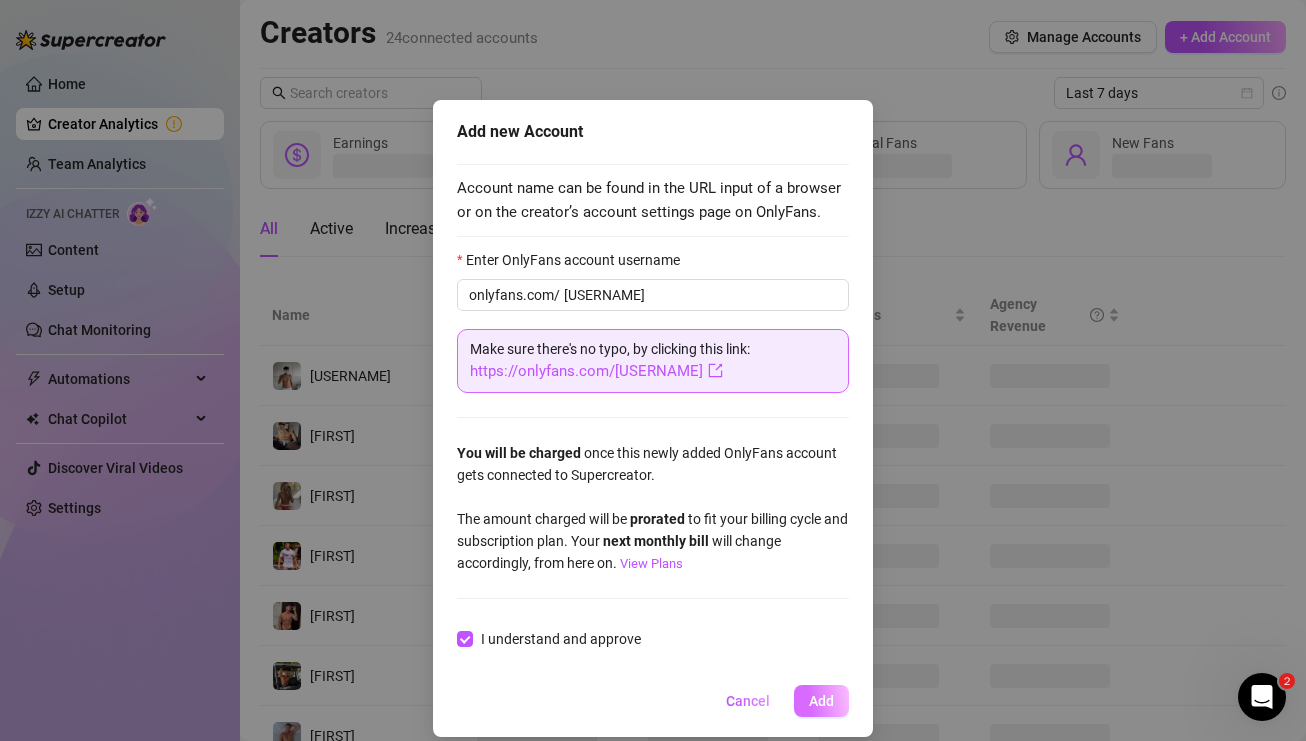 click on "Add" at bounding box center [821, 701] 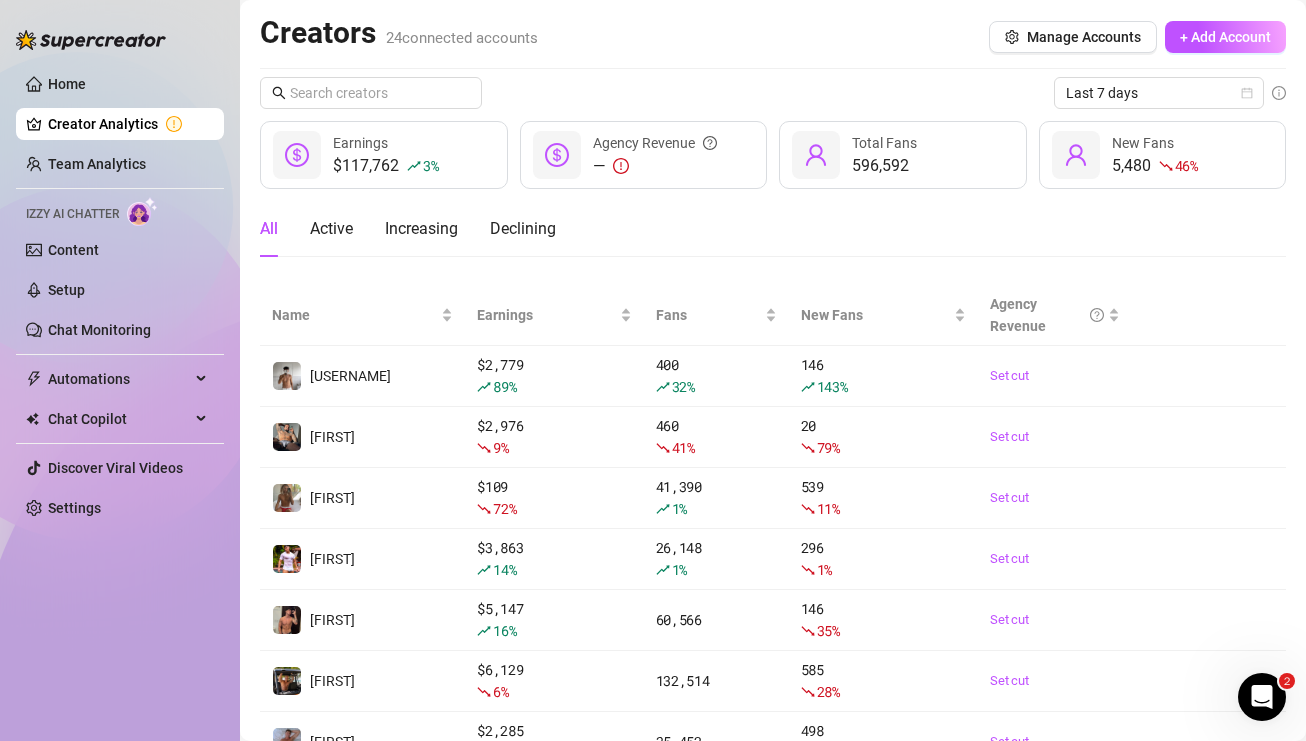 drag, startPoint x: 170, startPoint y: 591, endPoint x: 0, endPoint y: 522, distance: 183.46935 